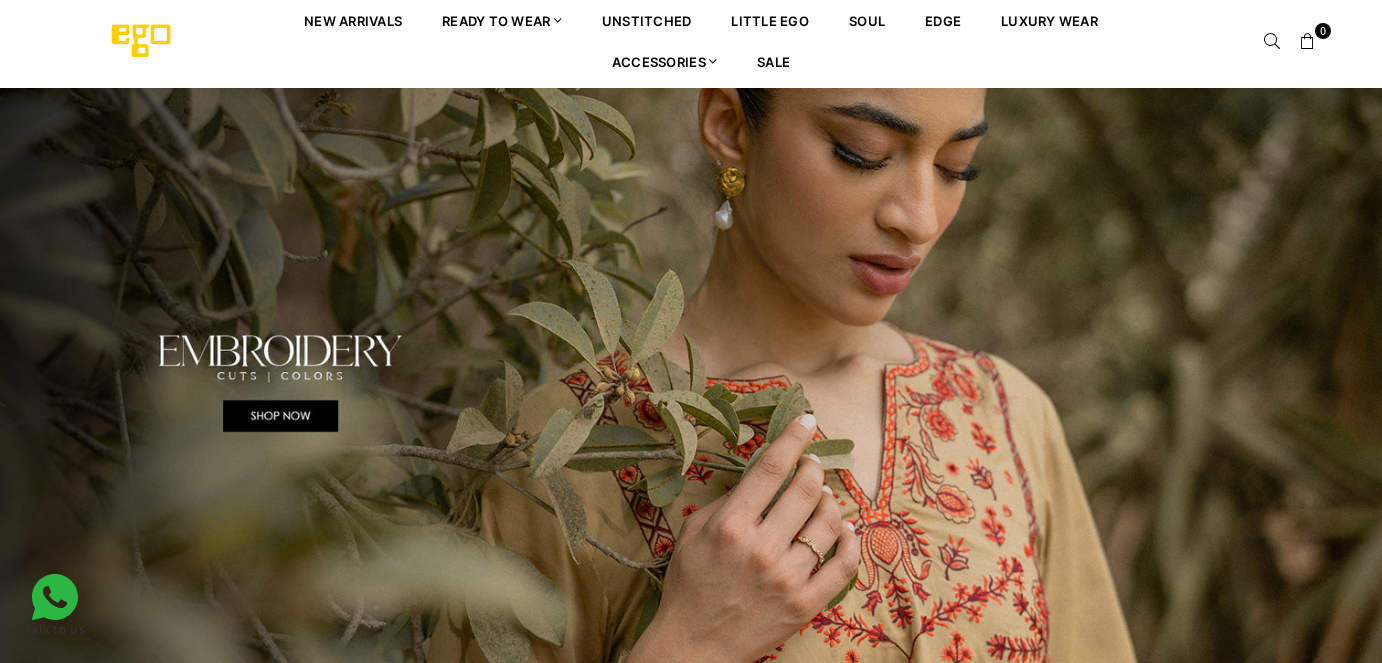 scroll, scrollTop: 0, scrollLeft: 0, axis: both 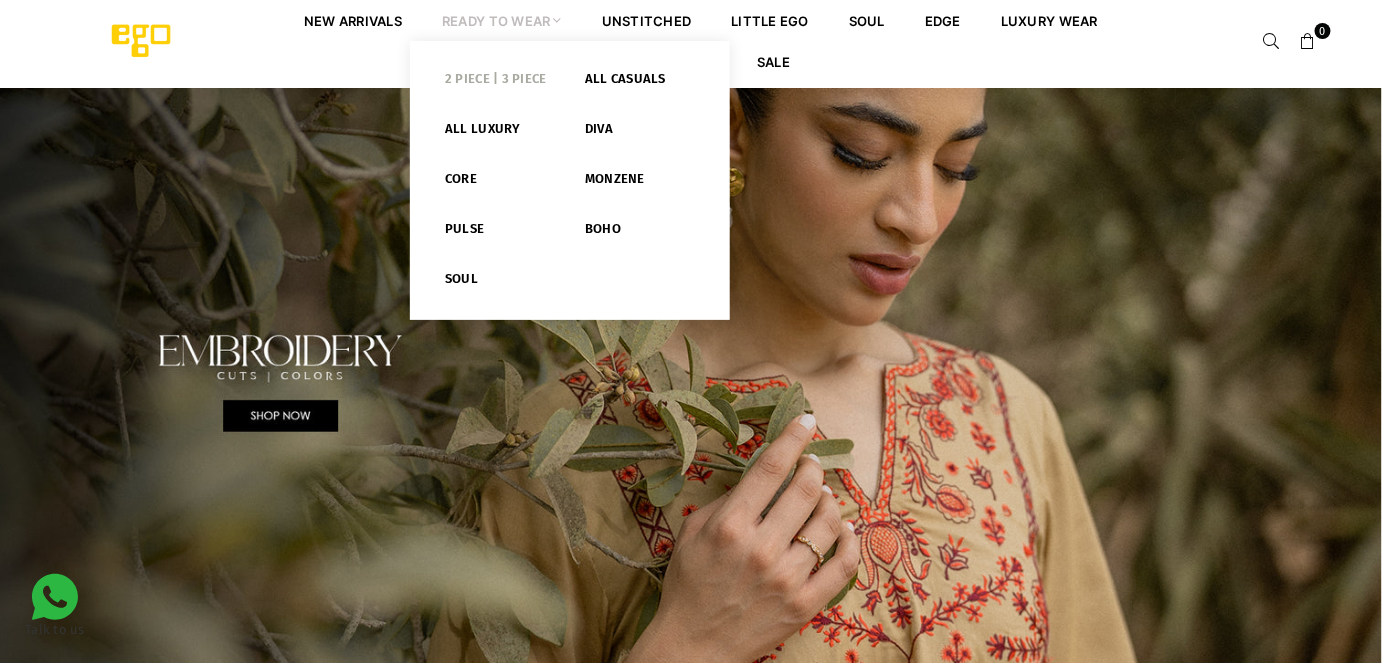 click on "2 PIECE | 3 PIECE" at bounding box center (500, 83) 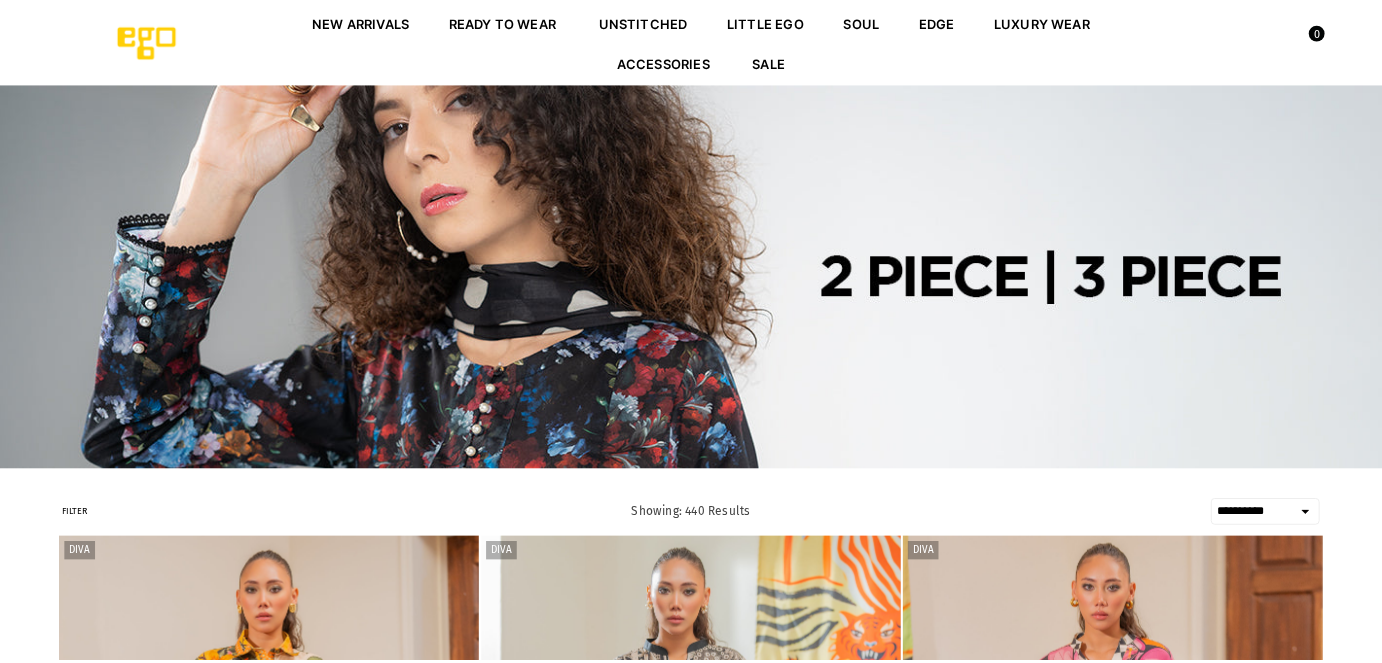 scroll, scrollTop: 0, scrollLeft: 0, axis: both 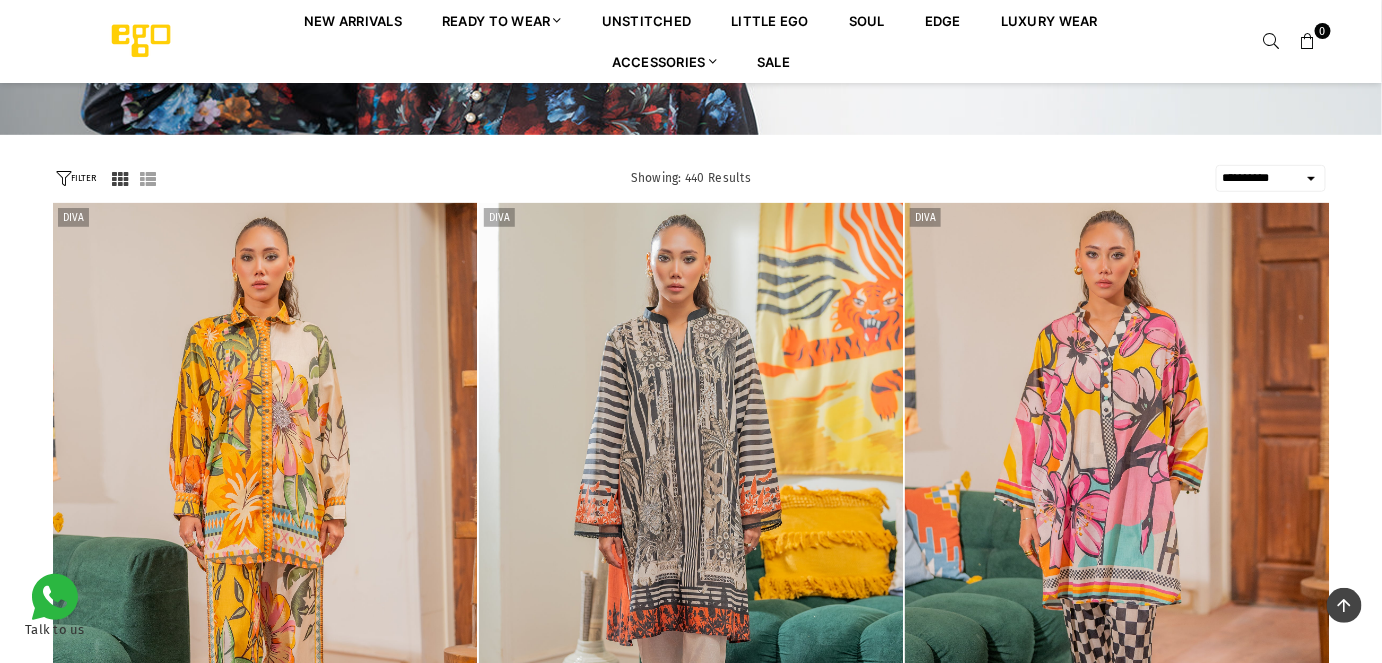 click on "**********" at bounding box center [1271, 178] 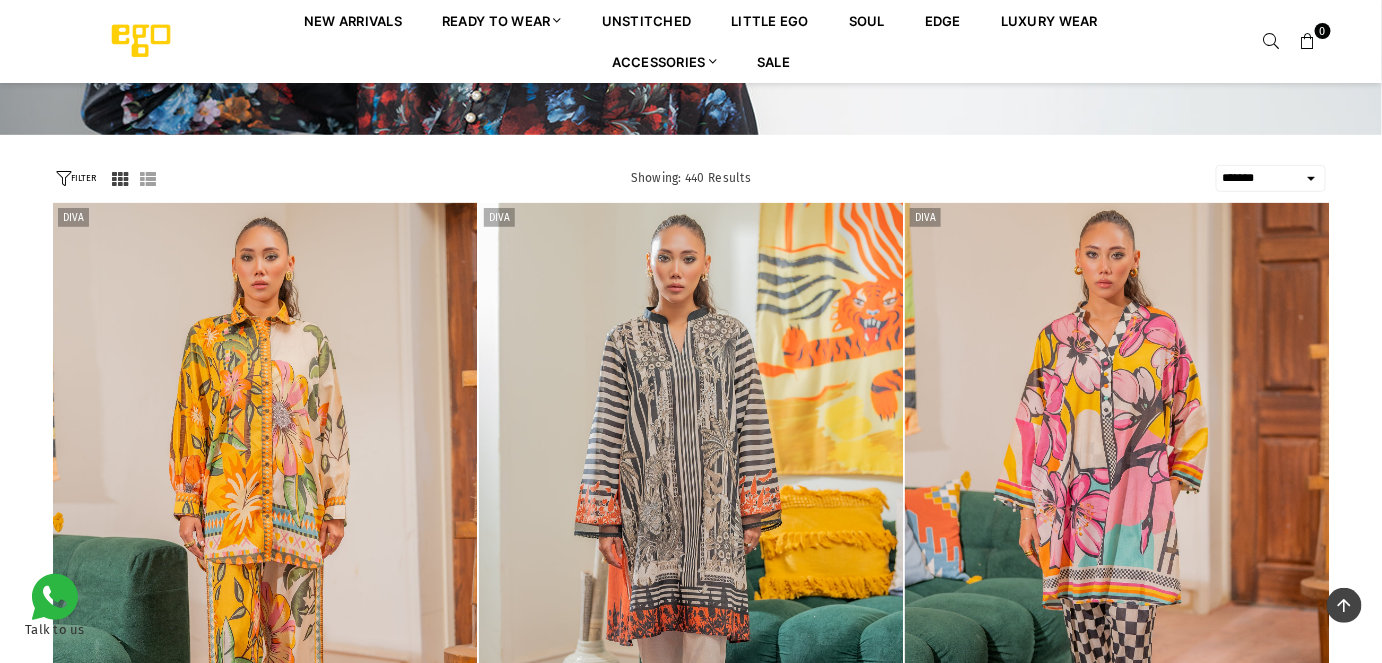 click on "**********" at bounding box center [1271, 178] 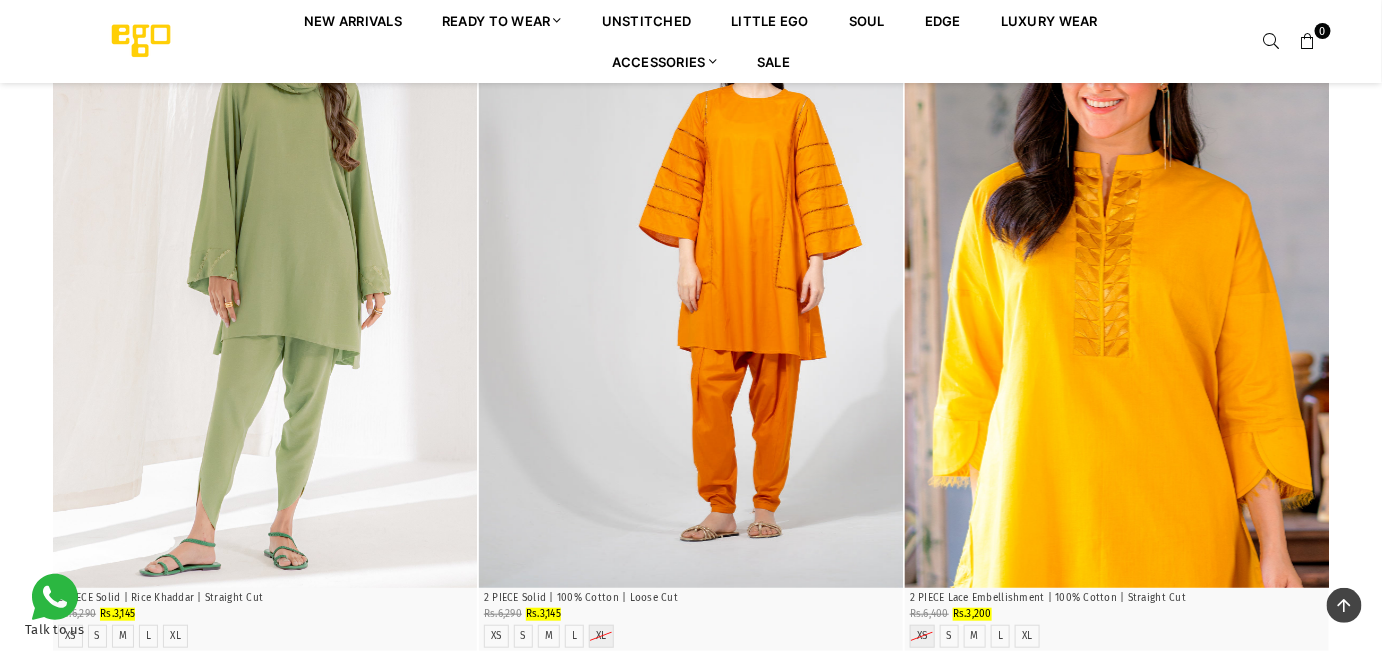 scroll, scrollTop: 2703, scrollLeft: 0, axis: vertical 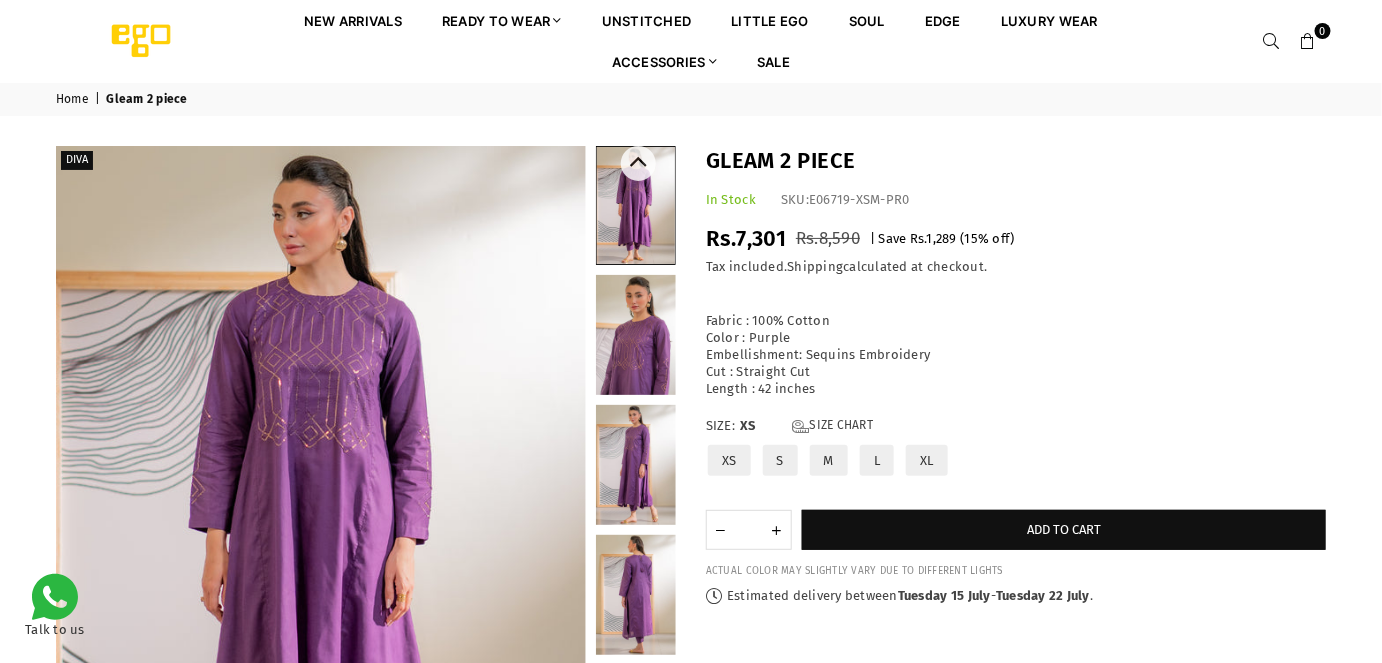 click at bounding box center (636, 335) 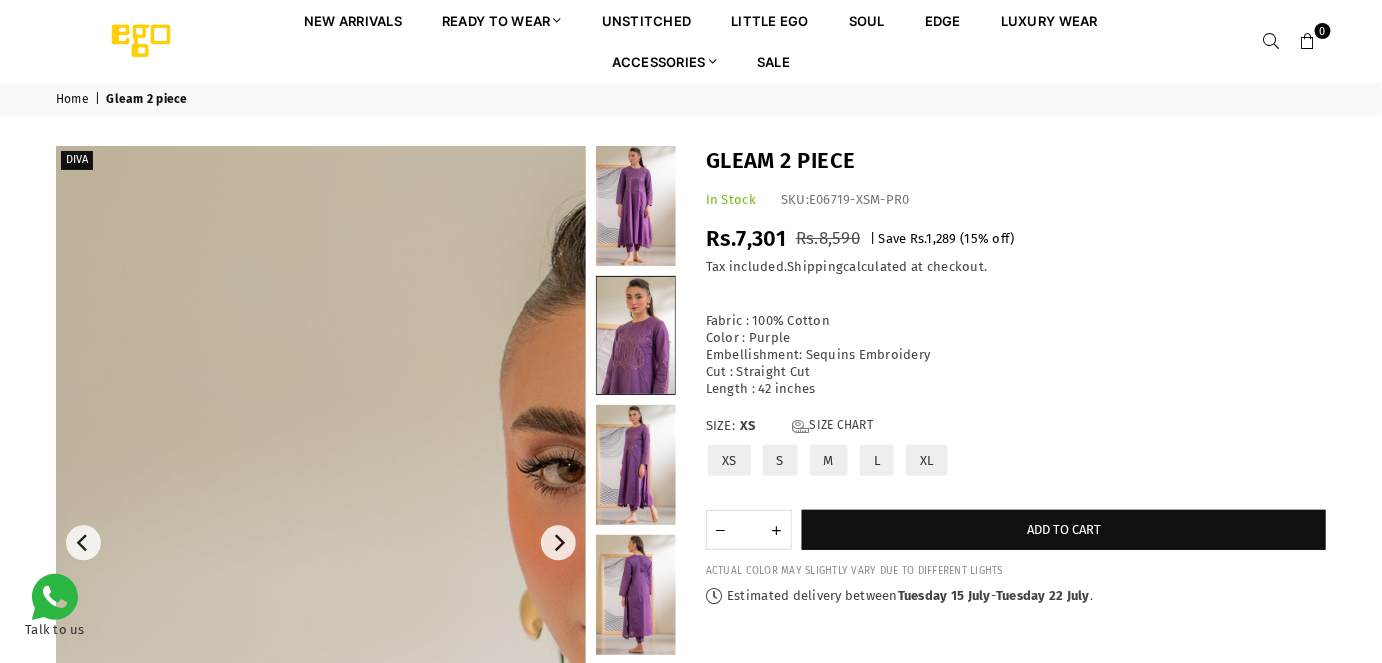 click at bounding box center (656, 1046) 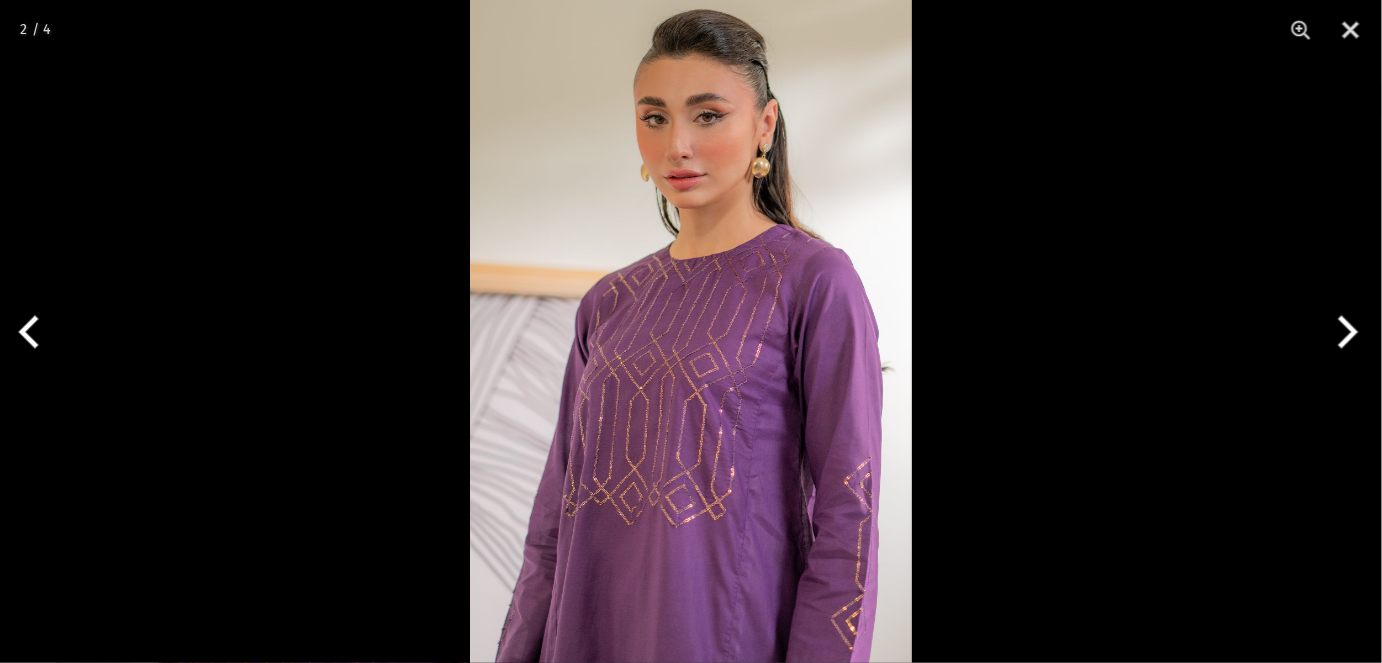 click at bounding box center [691, 331] 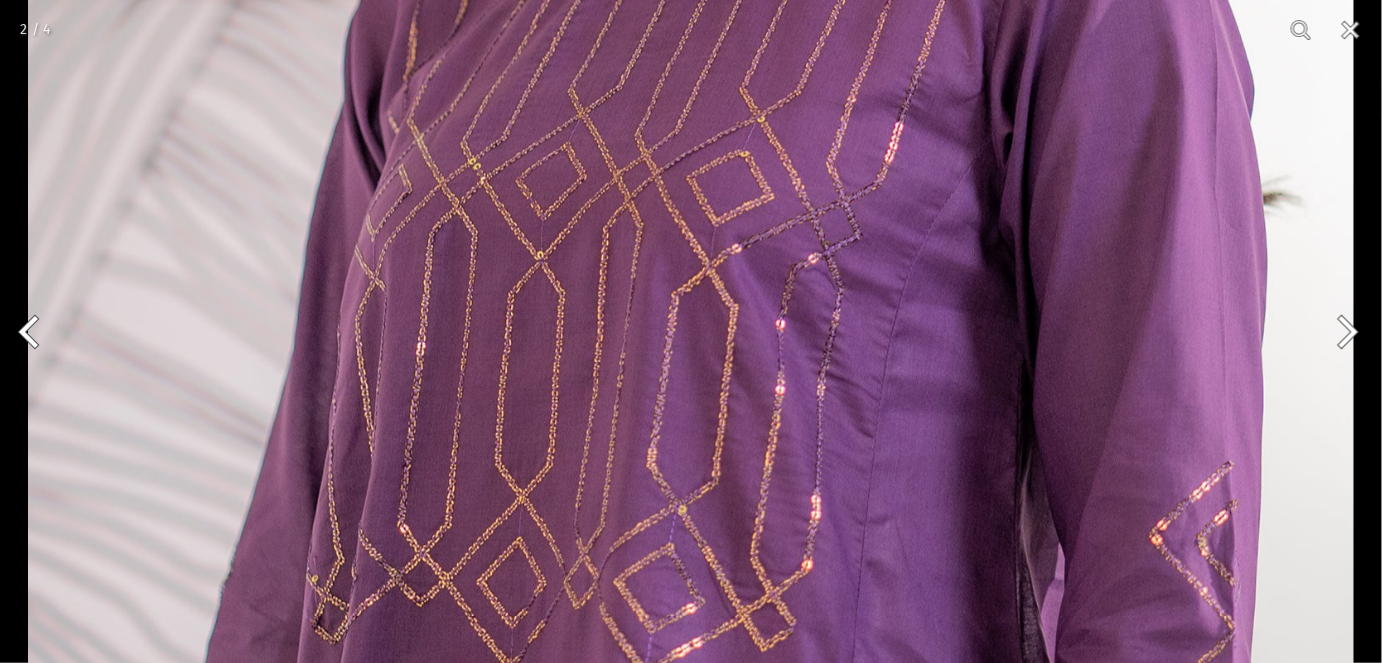 click at bounding box center (691, 85) 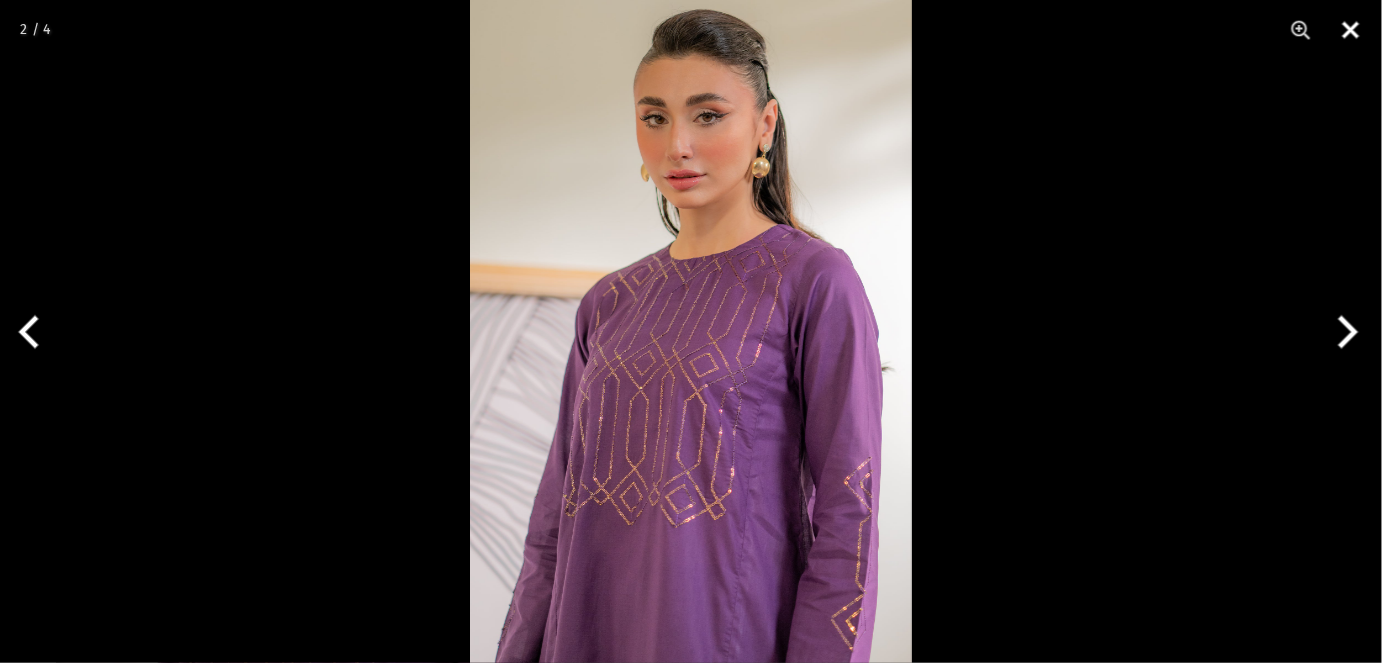 click at bounding box center [1351, 30] 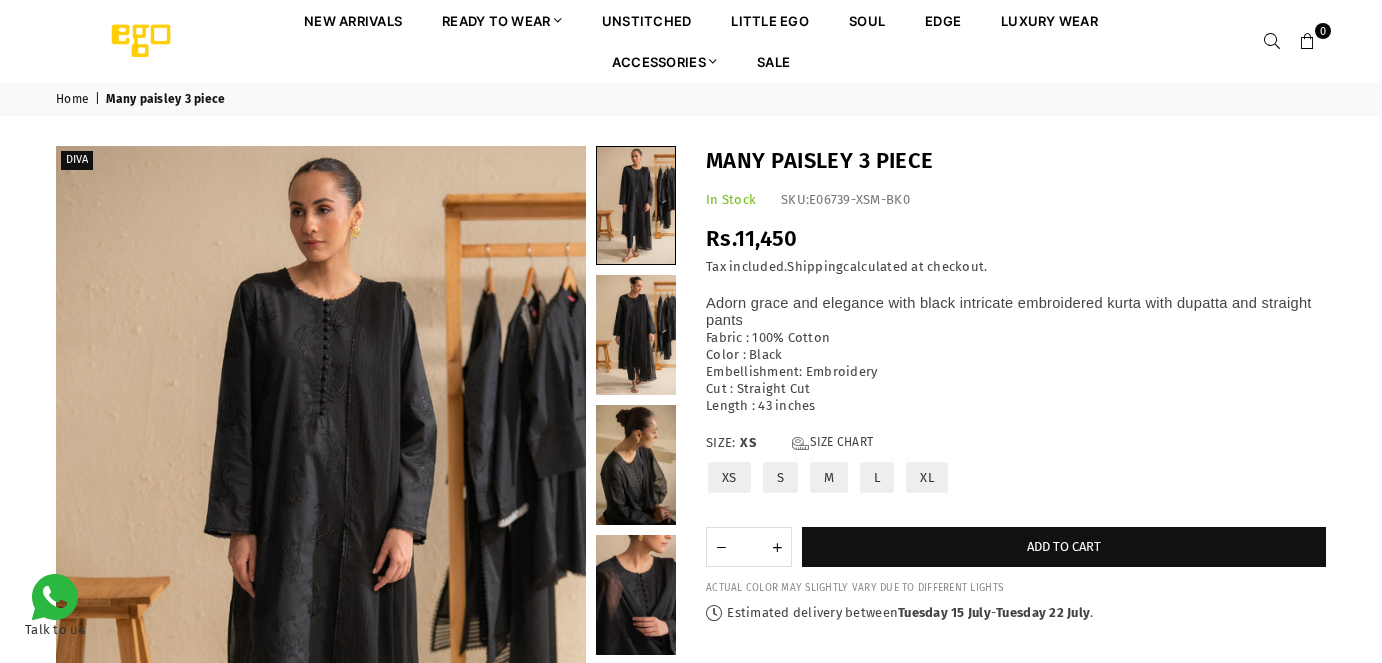 scroll, scrollTop: 0, scrollLeft: 0, axis: both 